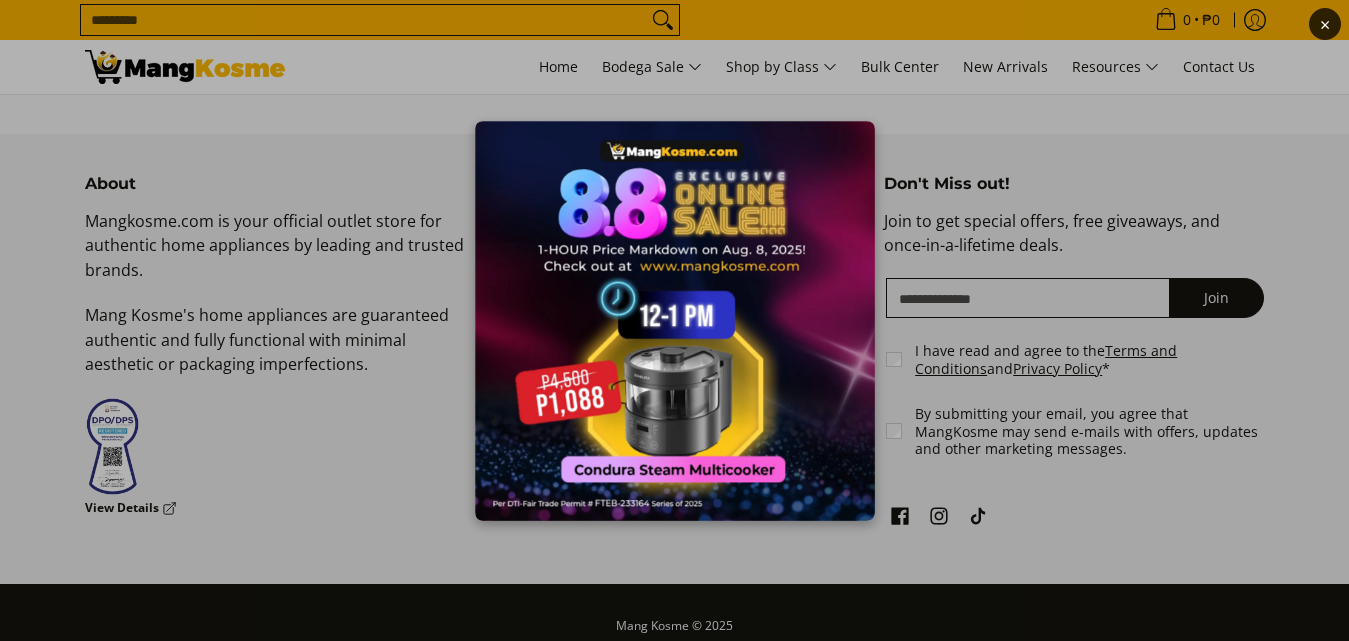 scroll, scrollTop: 300, scrollLeft: 0, axis: vertical 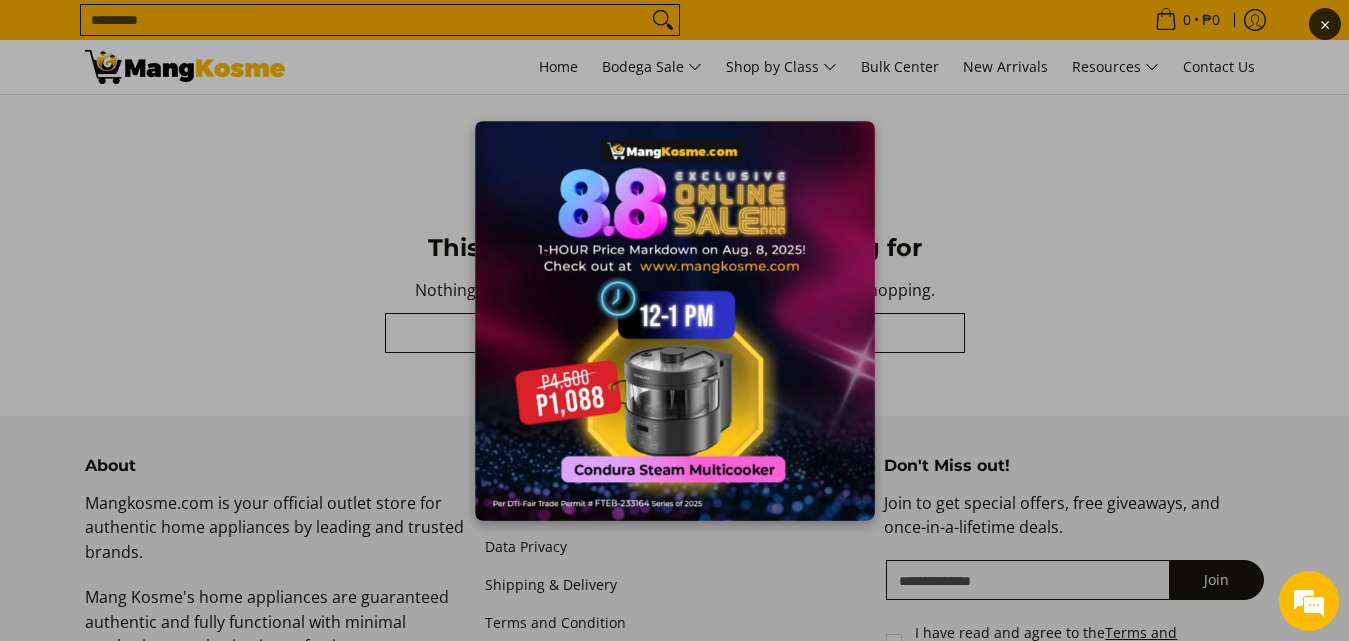 click on "×" at bounding box center [674, 320] 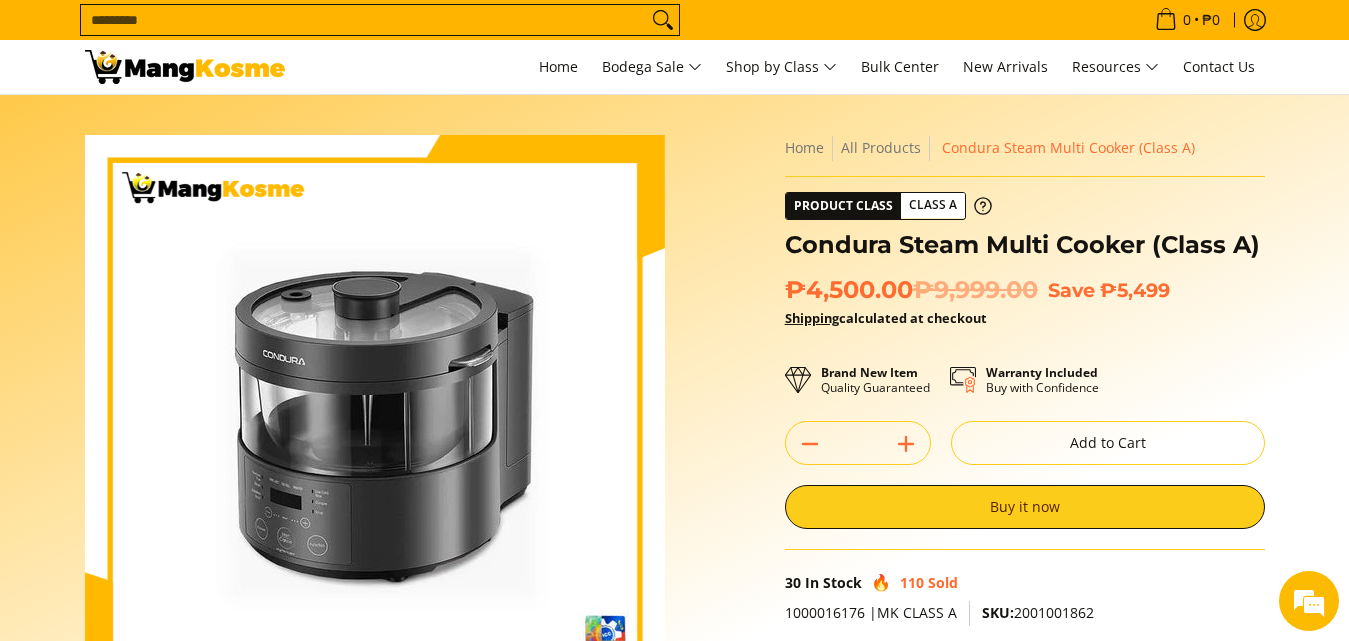 scroll, scrollTop: 0, scrollLeft: 0, axis: both 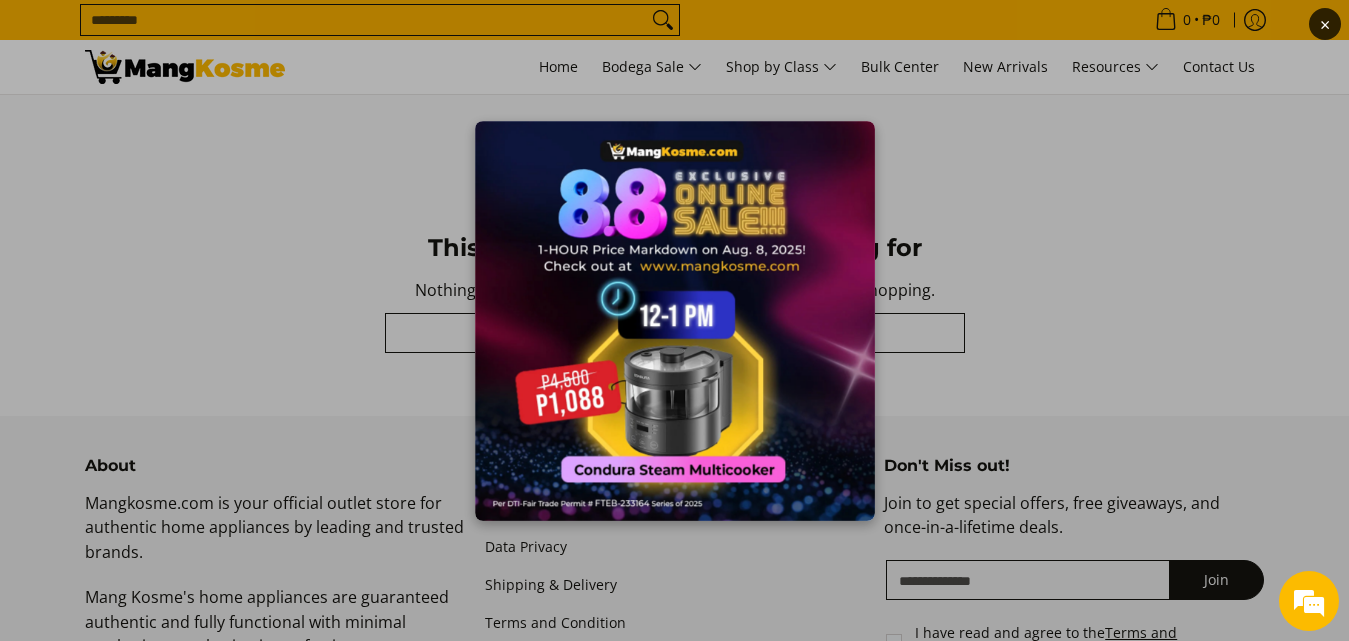 click on "×" at bounding box center [674, 320] 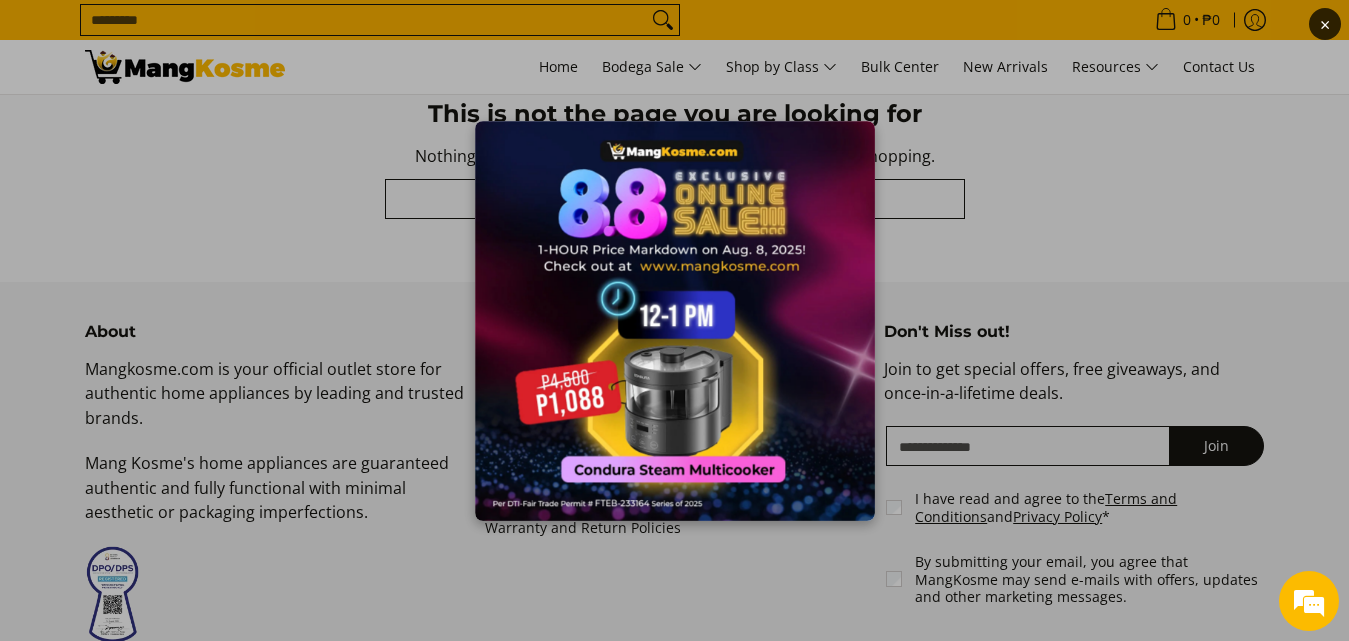 scroll, scrollTop: 335, scrollLeft: 0, axis: vertical 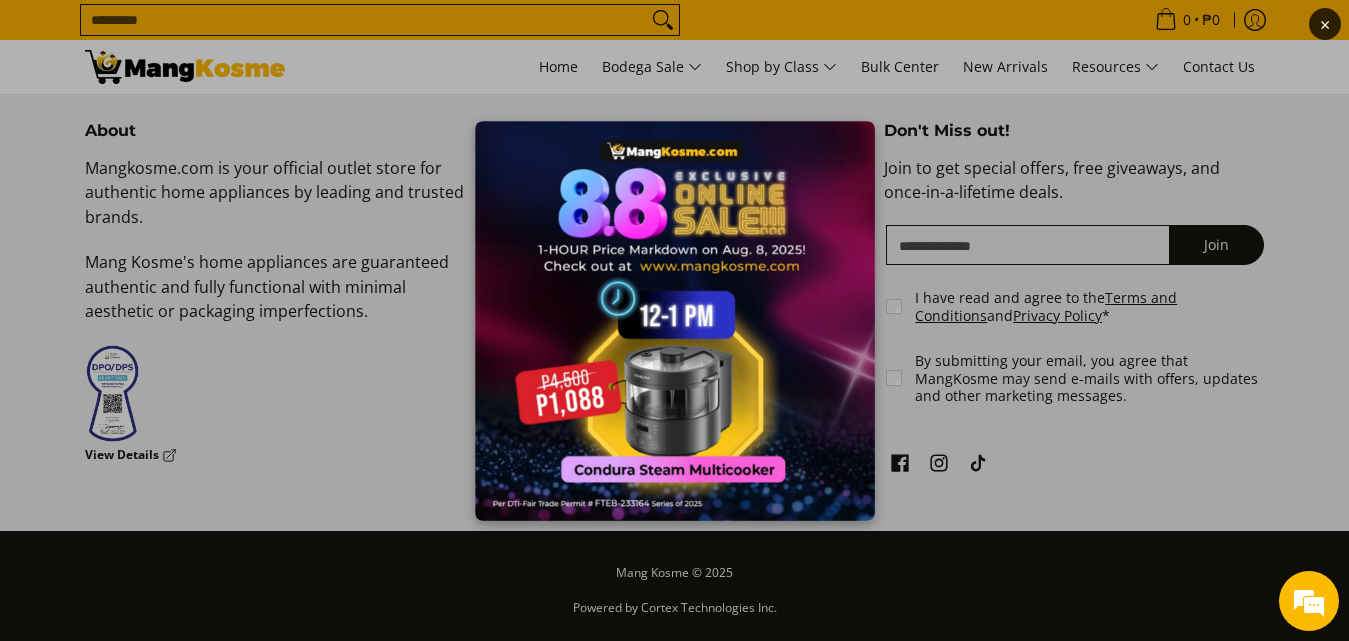 click on "×" at bounding box center [674, 320] 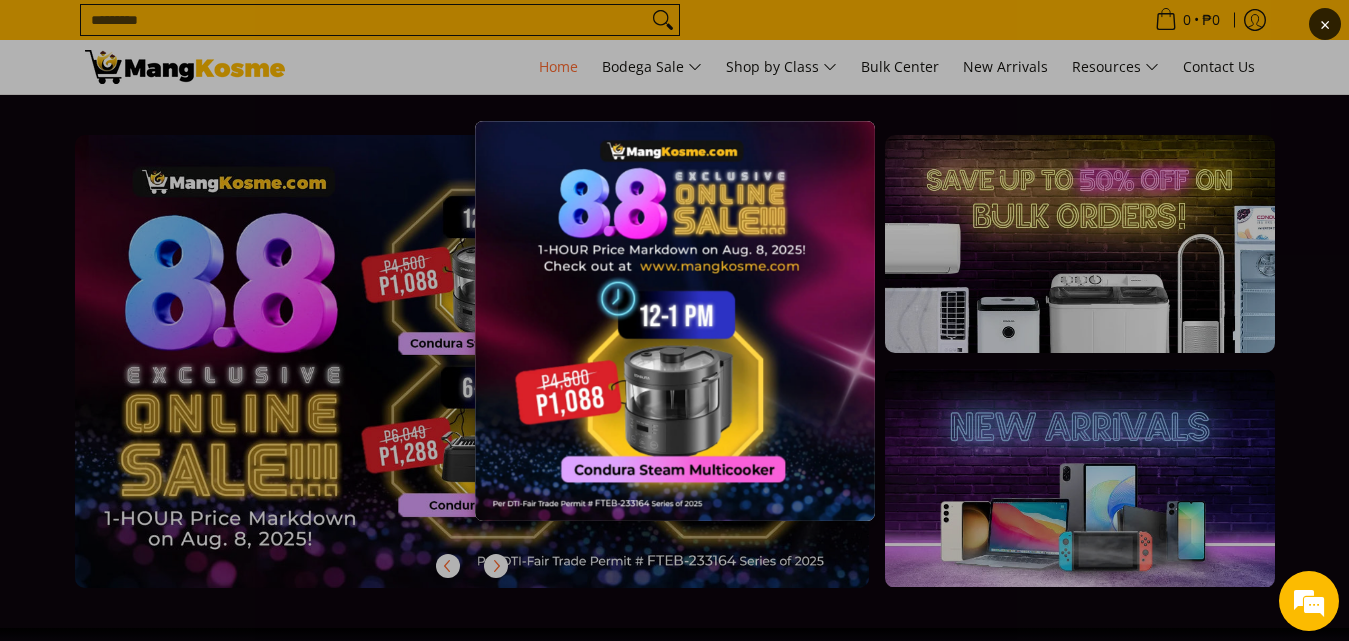 scroll, scrollTop: 0, scrollLeft: 0, axis: both 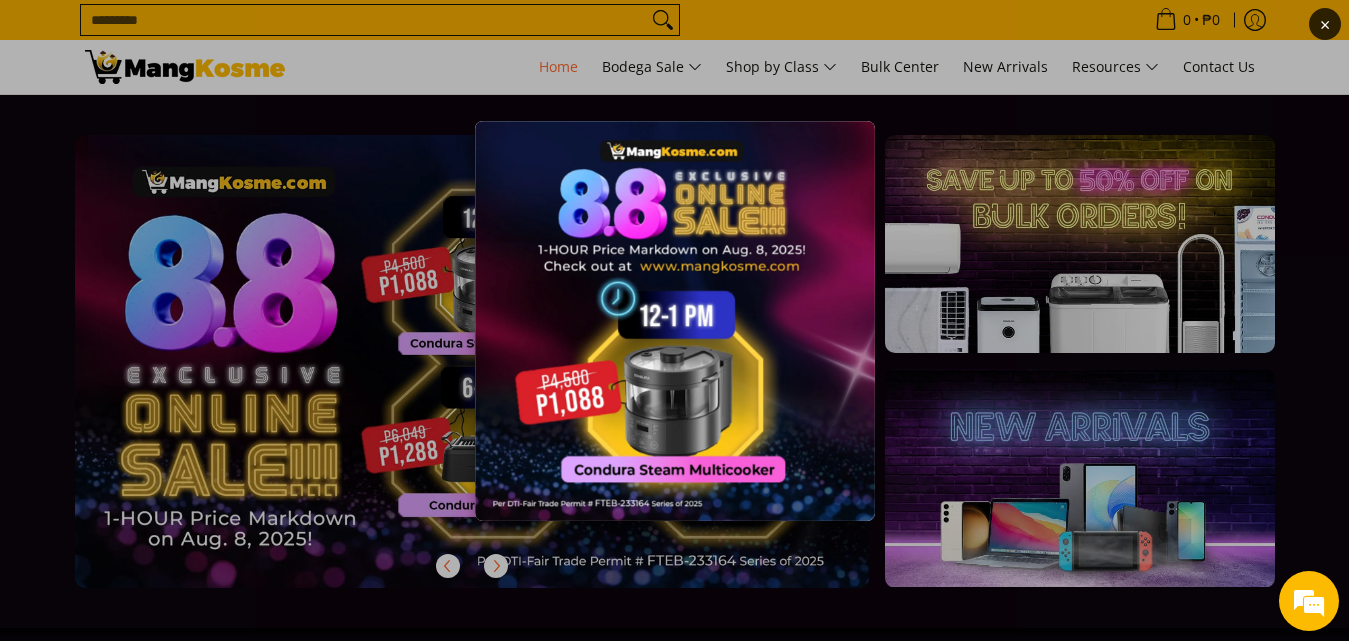 click on "×" at bounding box center (674, 320) 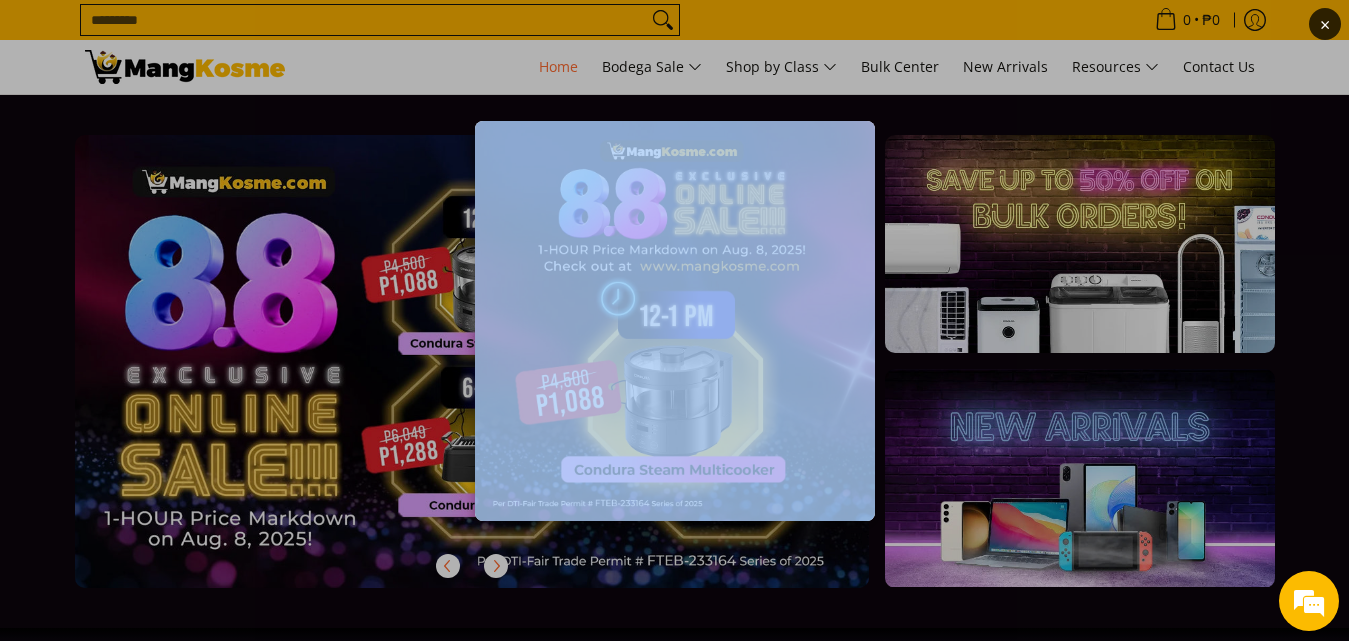 click on "×" at bounding box center (674, 320) 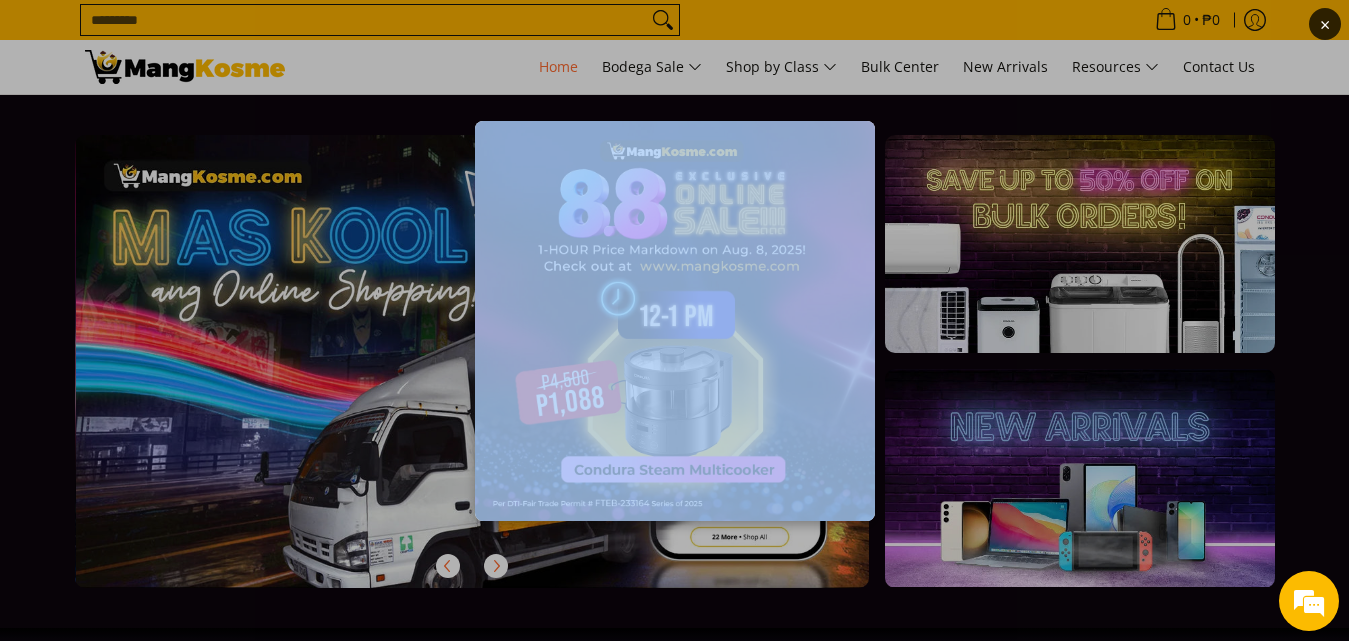 scroll, scrollTop: 0, scrollLeft: 795, axis: horizontal 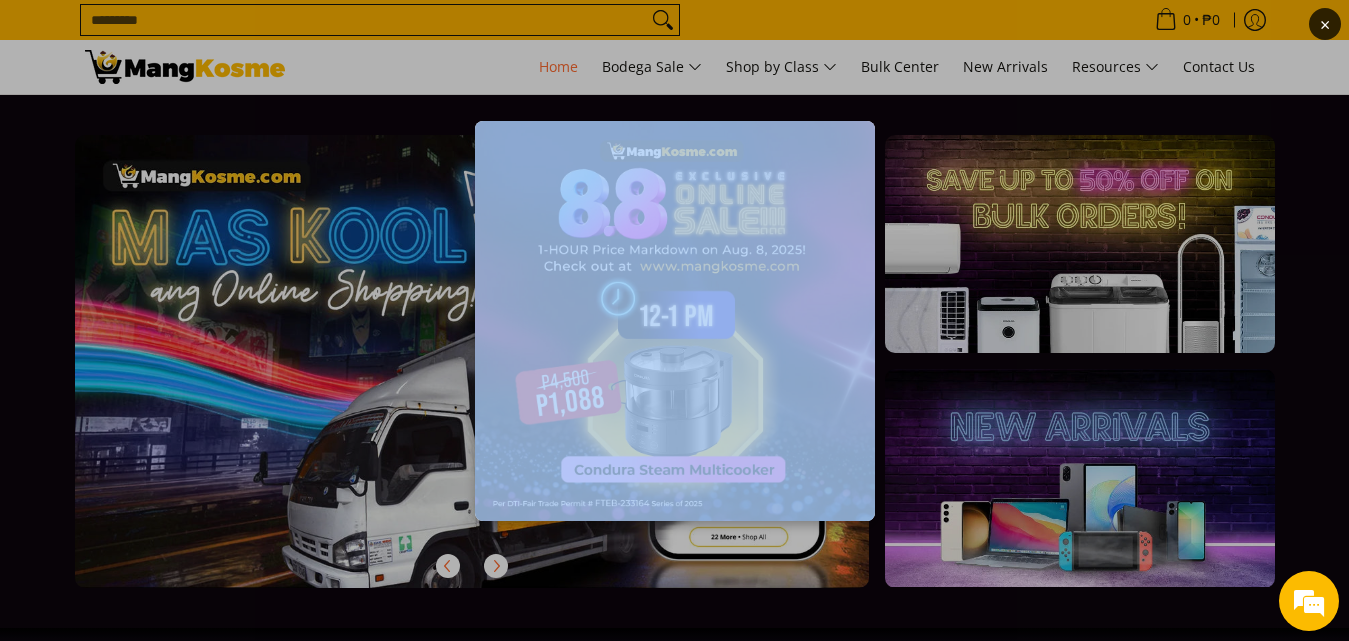 click on "×" at bounding box center (674, 320) 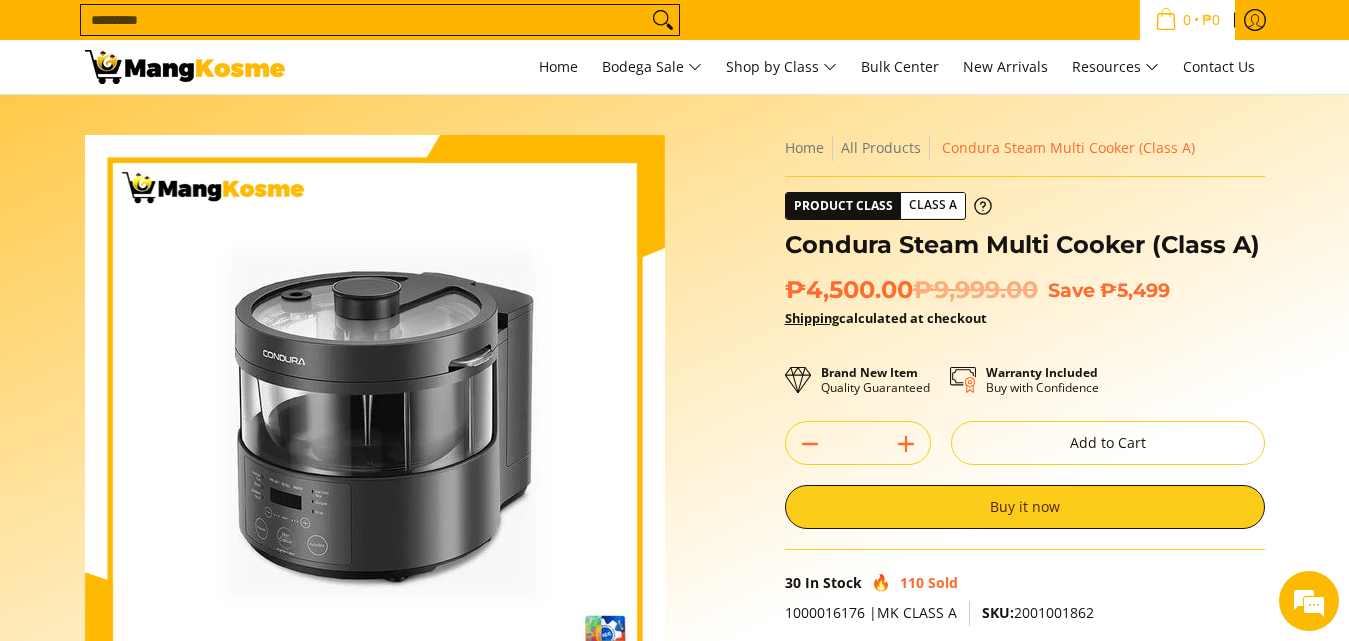 scroll, scrollTop: 0, scrollLeft: 0, axis: both 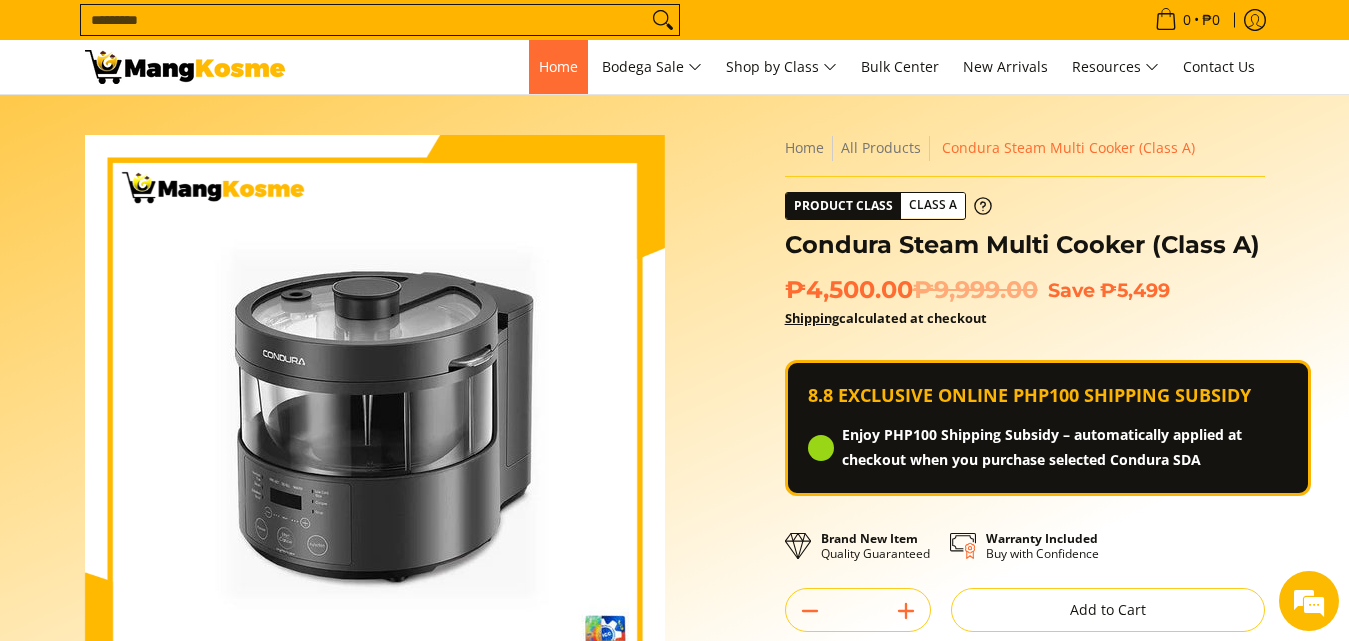 click on "Home" at bounding box center [558, 66] 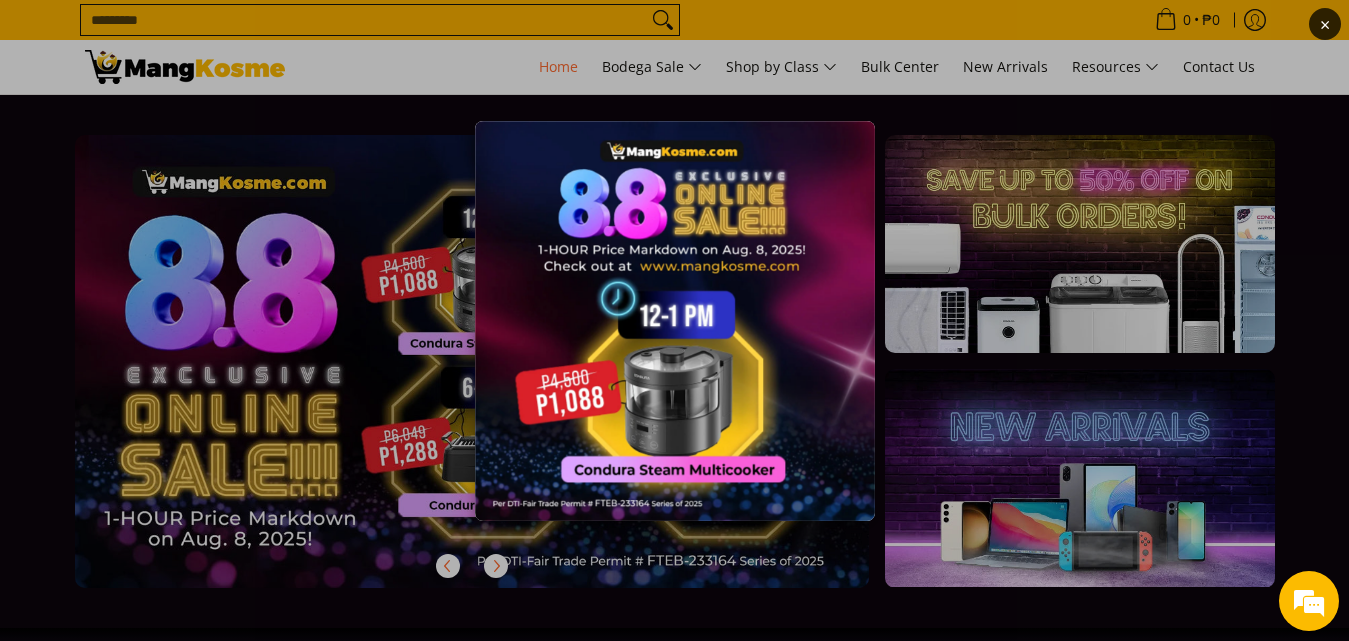 click on "×" at bounding box center [674, 320] 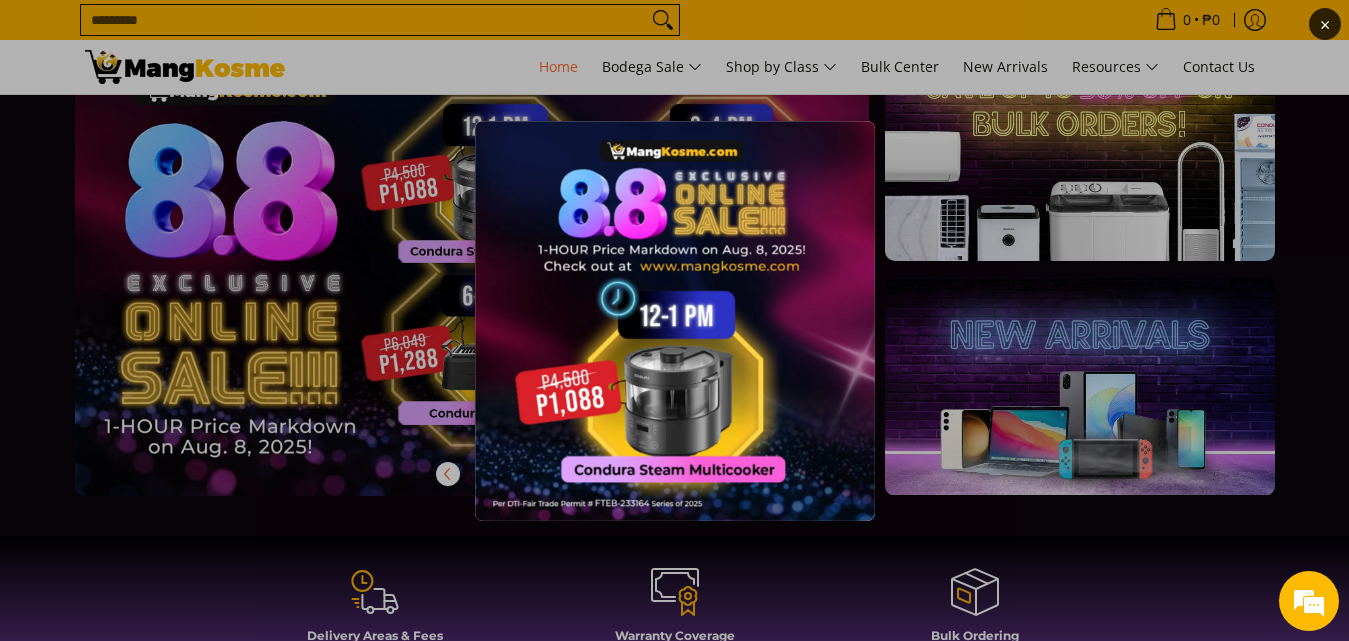 scroll, scrollTop: 500, scrollLeft: 0, axis: vertical 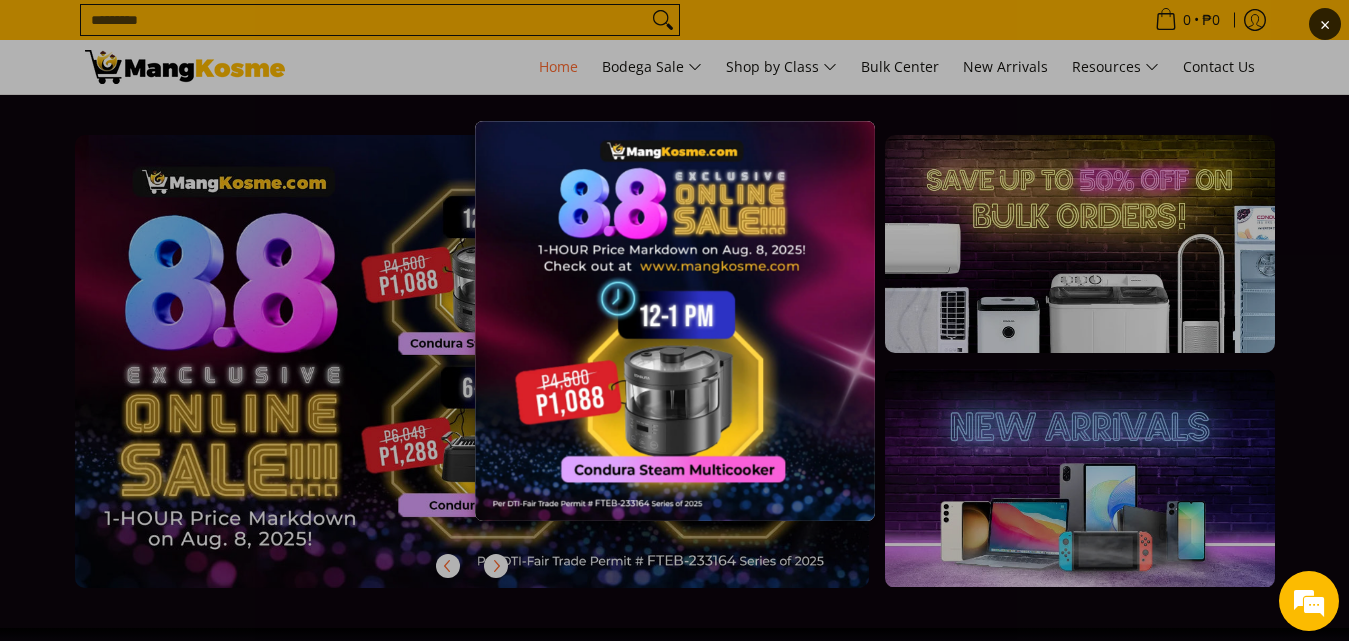 click at bounding box center (675, 321) 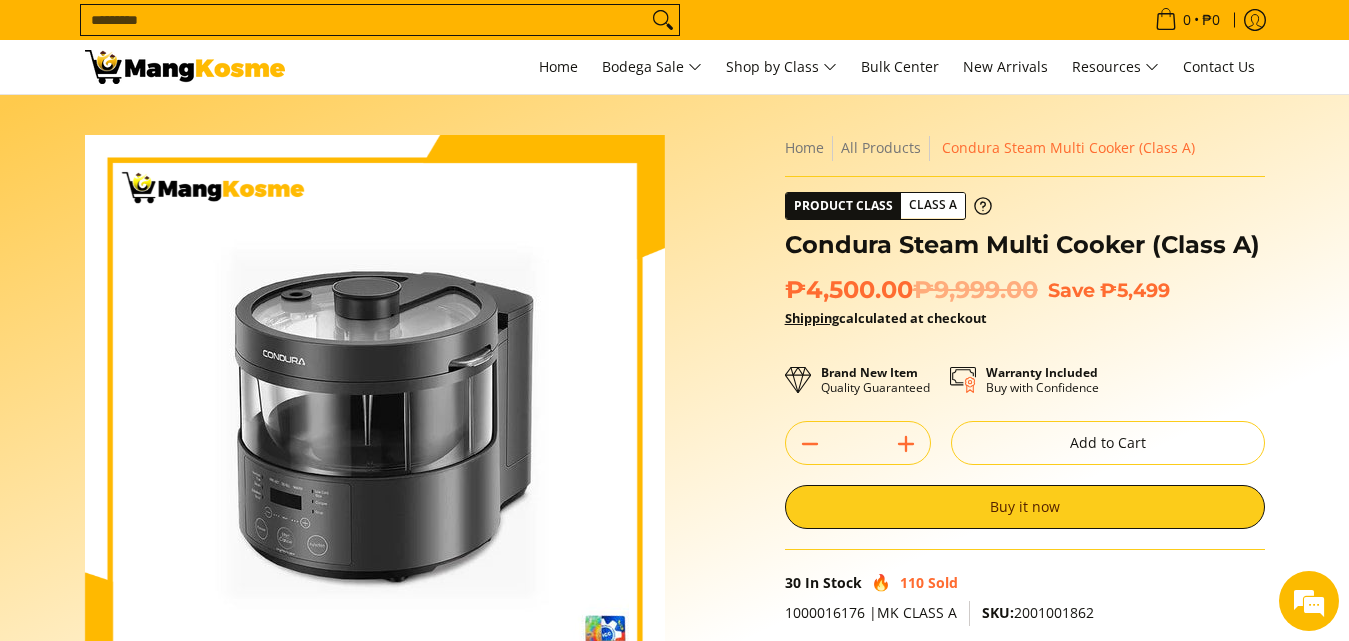 scroll, scrollTop: 0, scrollLeft: 0, axis: both 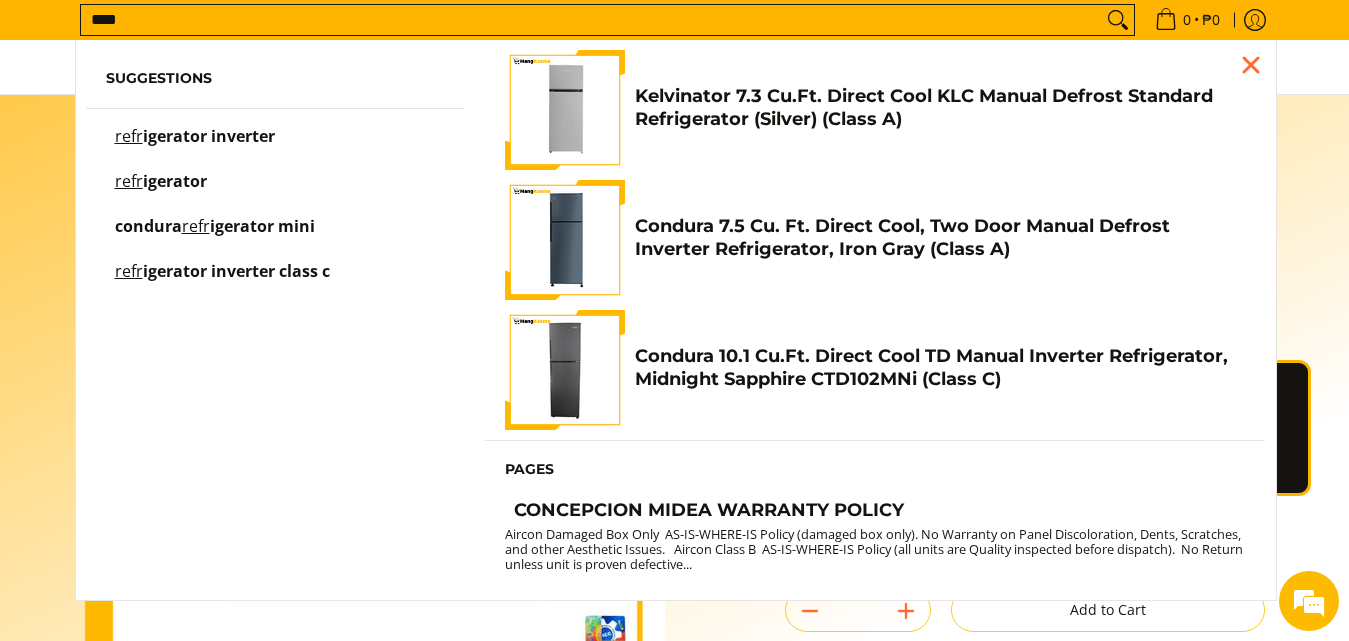 type on "****" 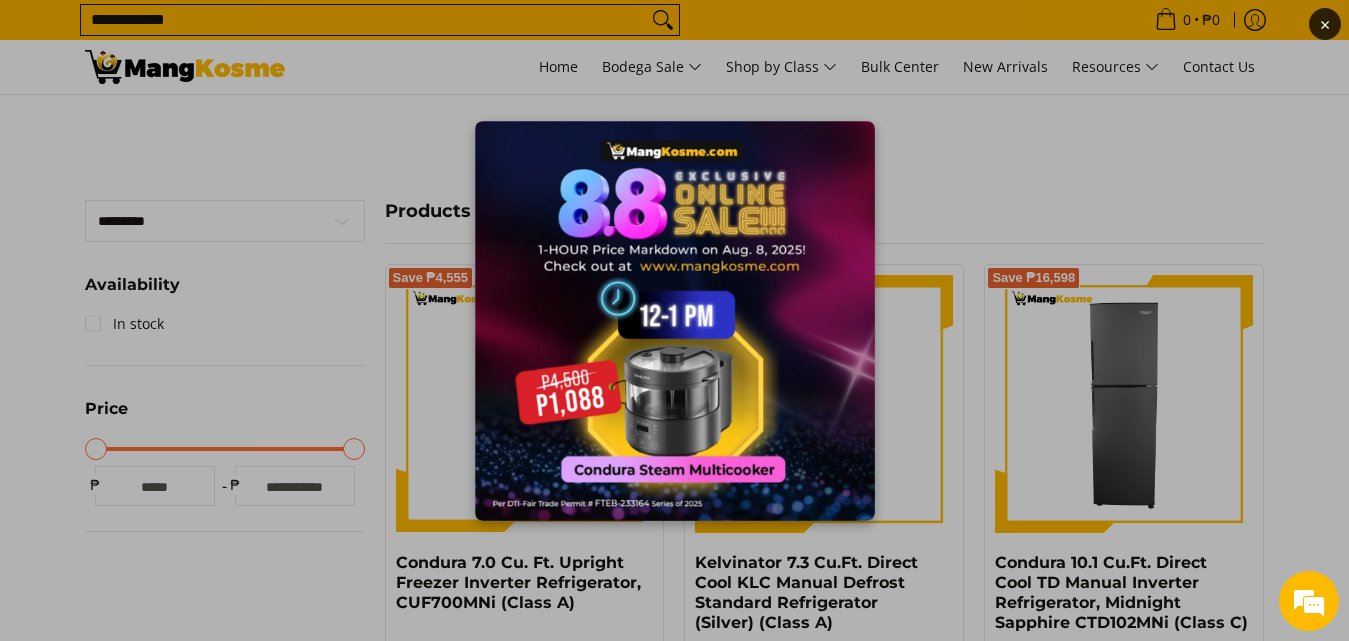 scroll, scrollTop: 397, scrollLeft: 0, axis: vertical 